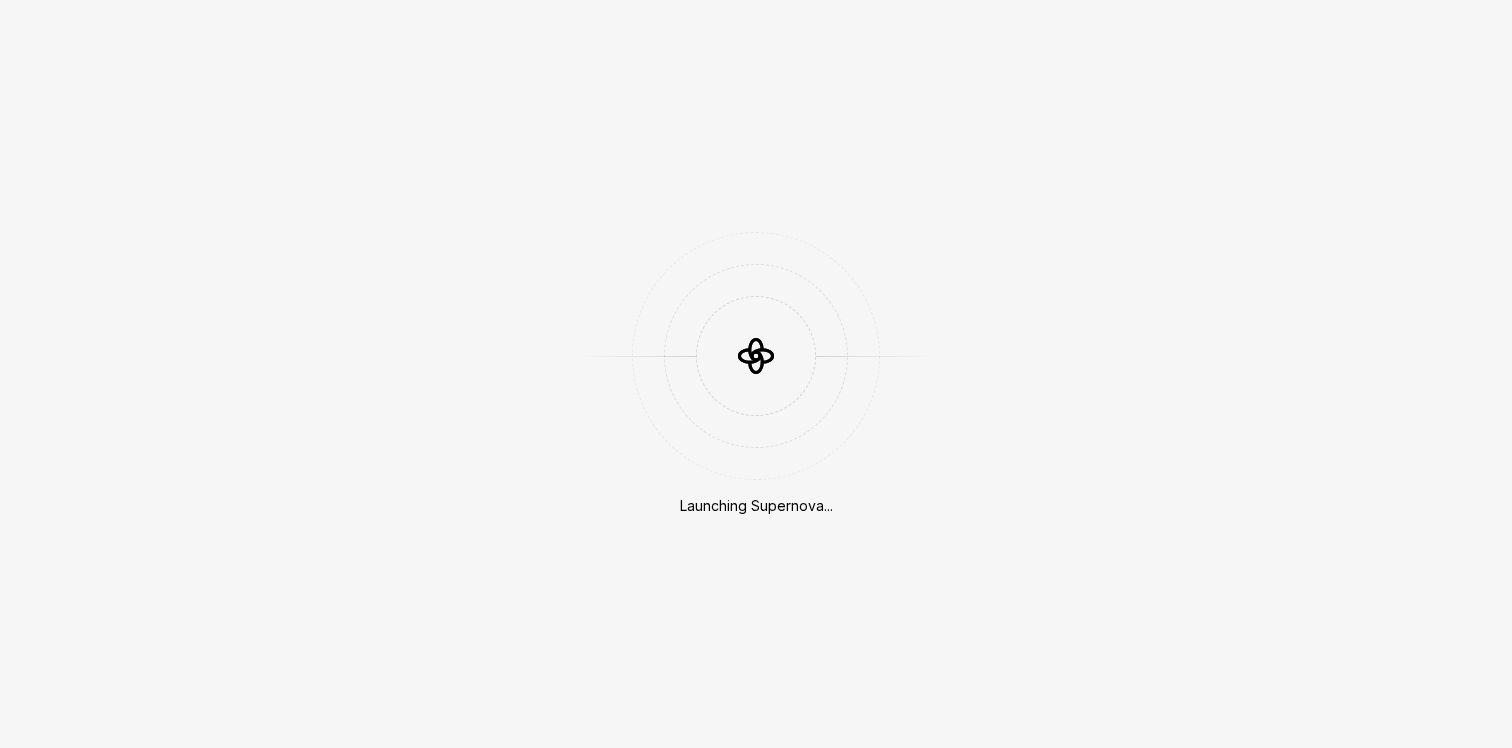 scroll, scrollTop: 0, scrollLeft: 0, axis: both 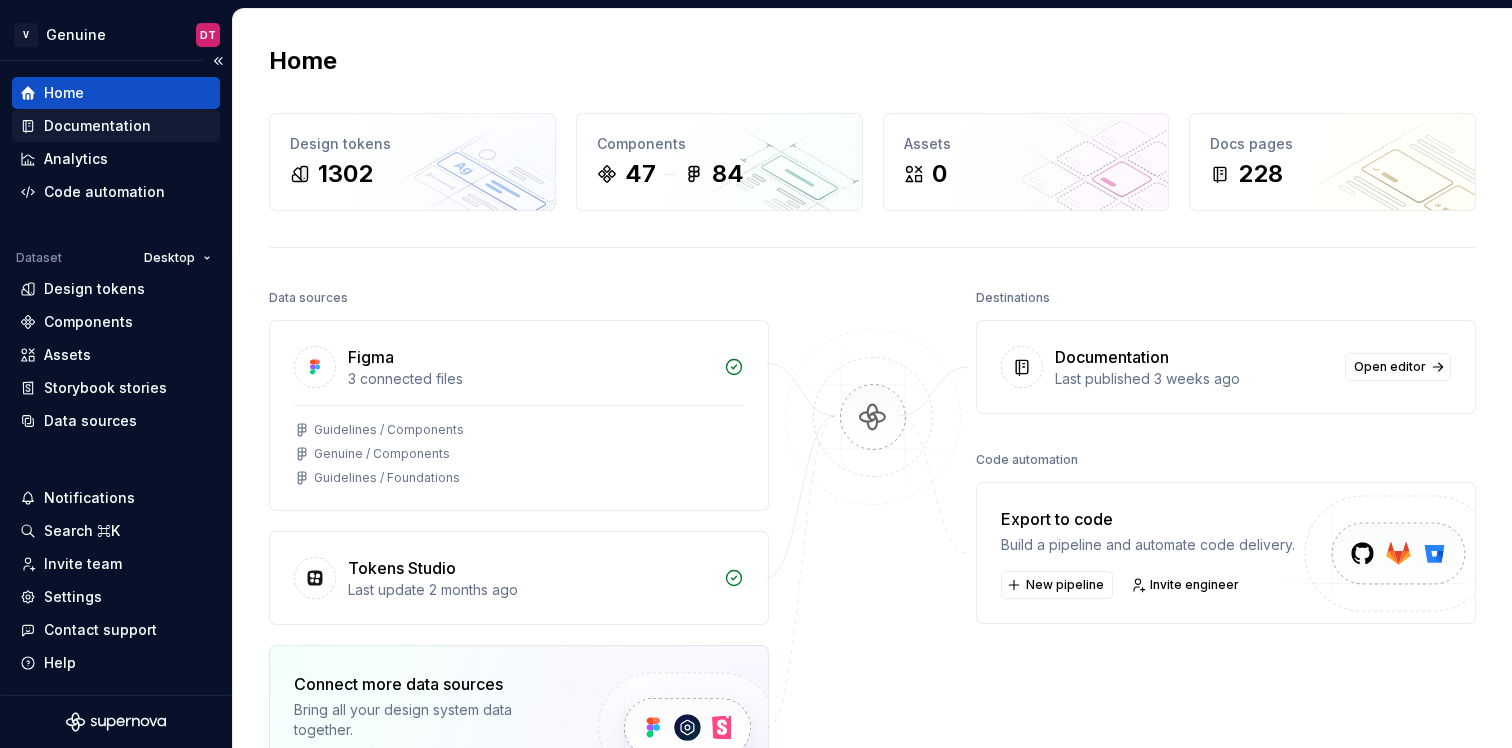 click on "Documentation" at bounding box center [97, 126] 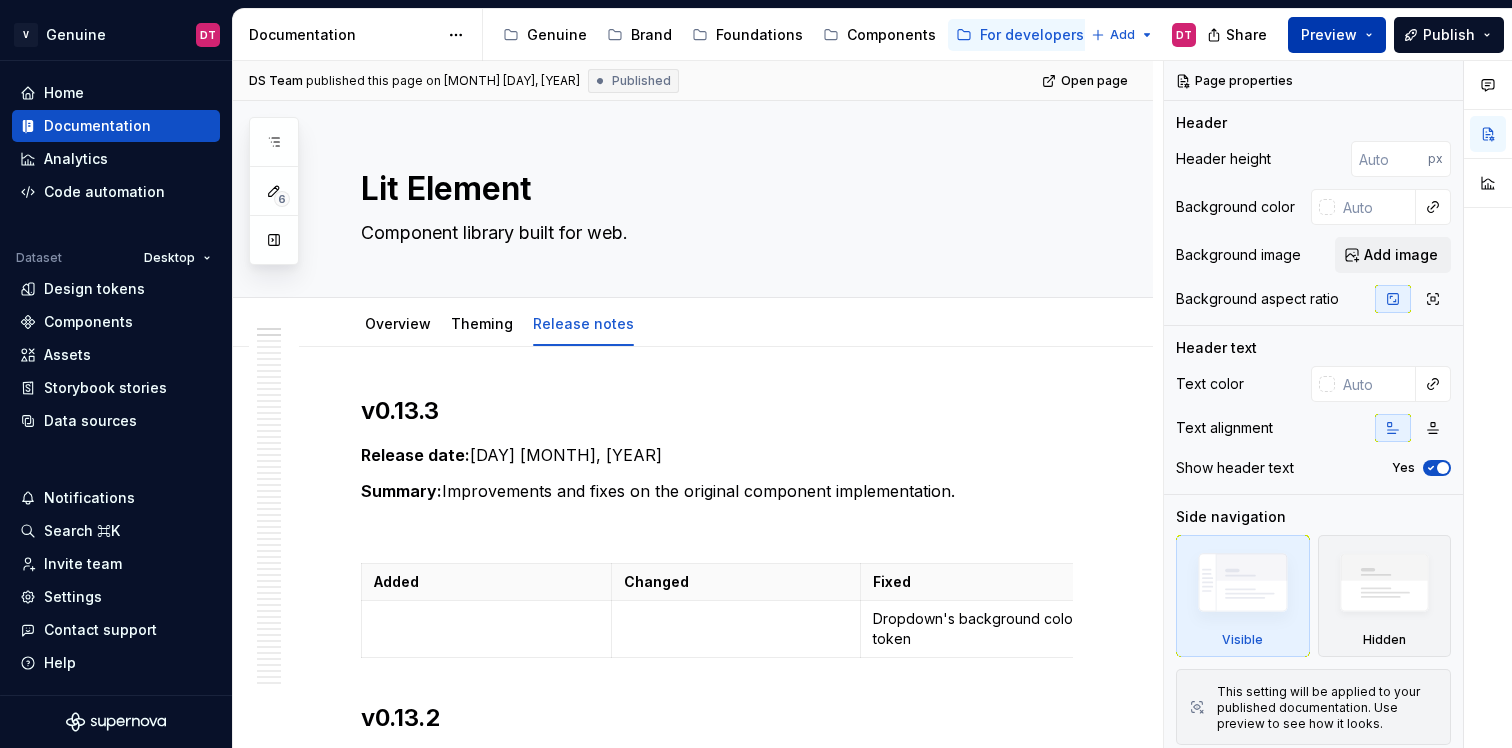 click on "Preview" at bounding box center (1337, 35) 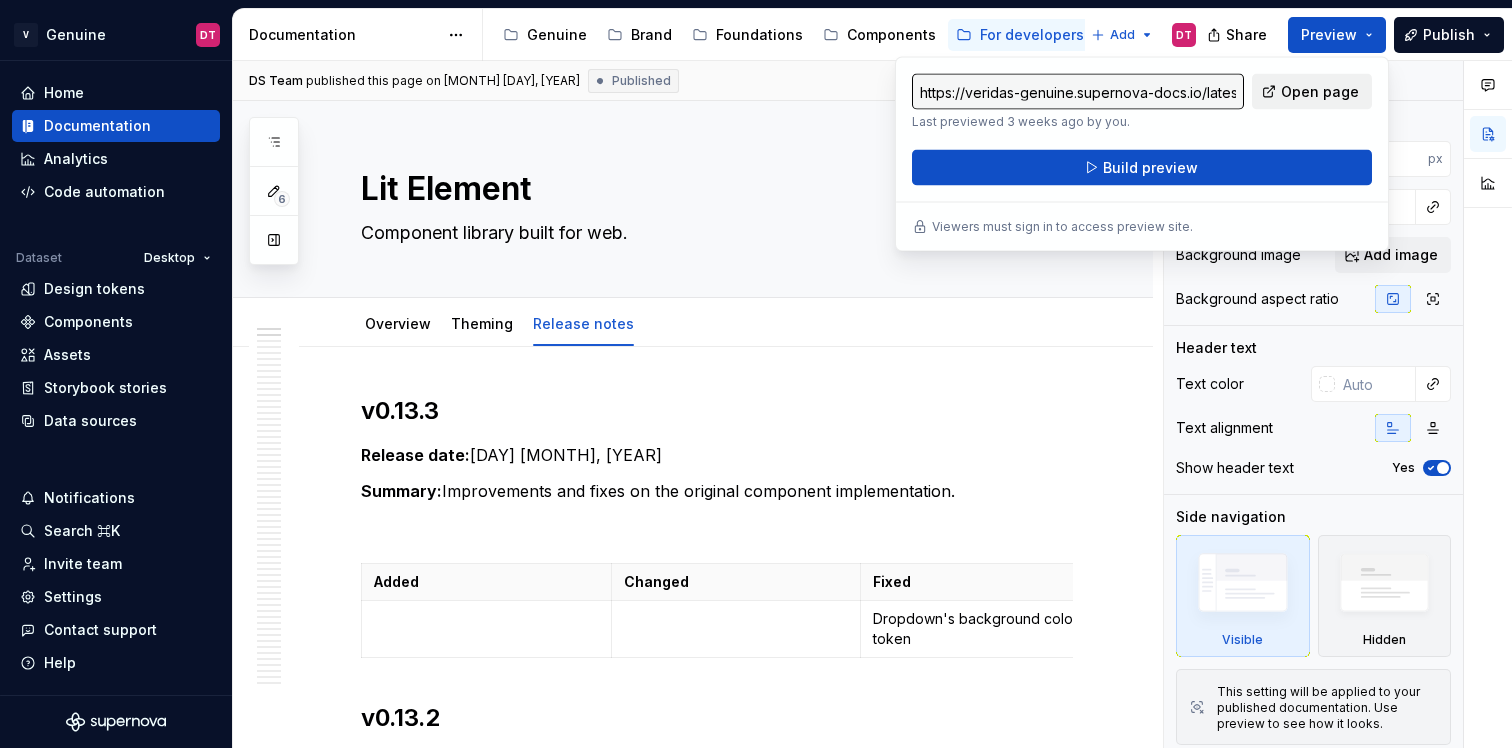 click on "Open page" at bounding box center [1320, 92] 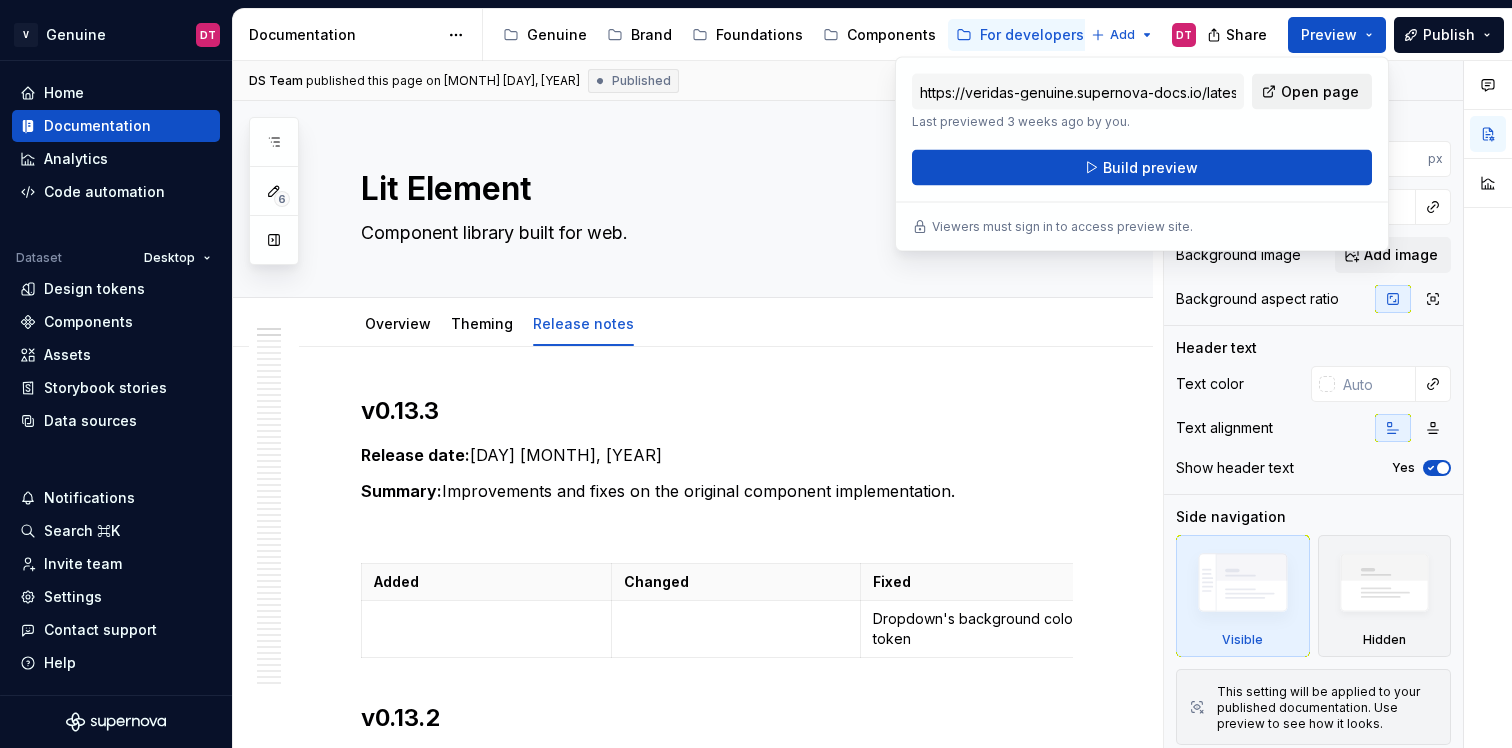 type on "*" 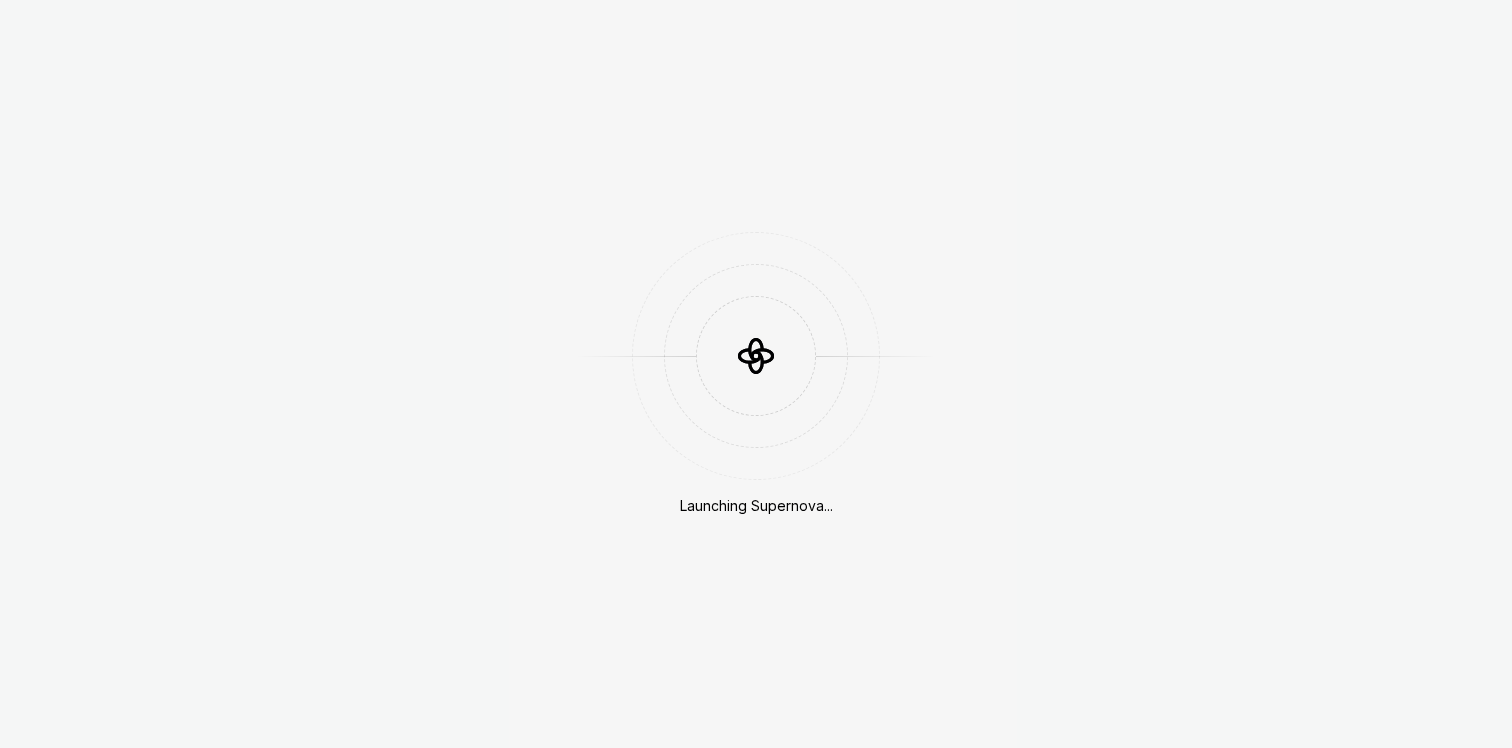 scroll, scrollTop: 0, scrollLeft: 0, axis: both 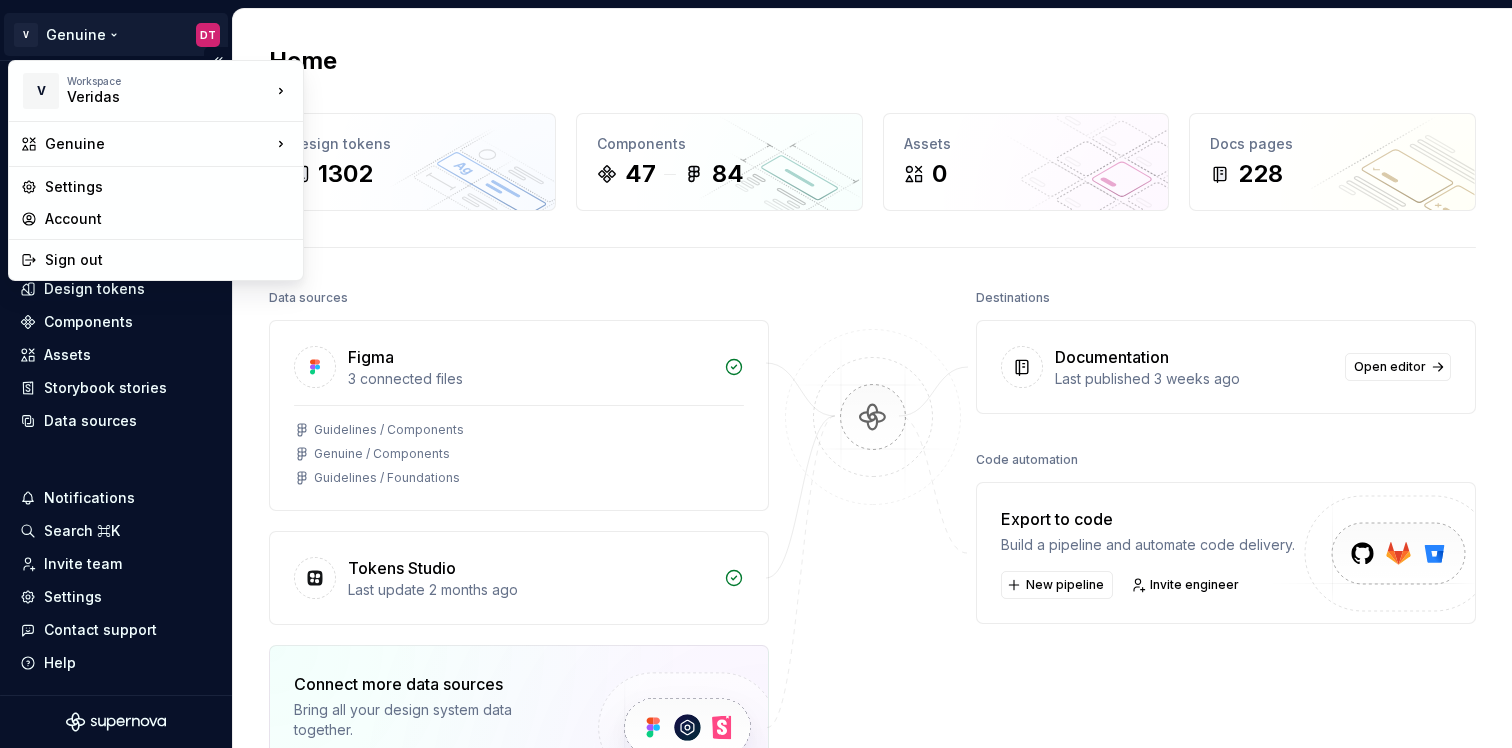click on "V Genuine DT Home Documentation Analytics Code automation Dataset Desktop Design tokens Components Assets Storybook stories Data sources Notifications Search ⌘K Invite team Settings Contact support Help Home Design tokens 1302 Components 47 84 Assets 0 Docs pages 228 Data sources Figma 3 connected files Guidelines / Components Genuine / Components Guidelines / Foundations Tokens Studio Last update 2 months ago Connect more data sources Bring all your design system data together. Connect new Dismiss Destinations Documentation Last published 3 weeks ago Open editor Code automation Export to code Build a pipeline and automate code delivery. New pipeline Invite engineer Product documentation Learn how to build, manage and maintain design systems in smarter ways. Developer documentation Start delivering your design choices to your codebases right away. Join our Slack community Connect and learn with other design system practitioners.   V Workspace Veridas Genuine Settings Account Sign out" at bounding box center [756, 374] 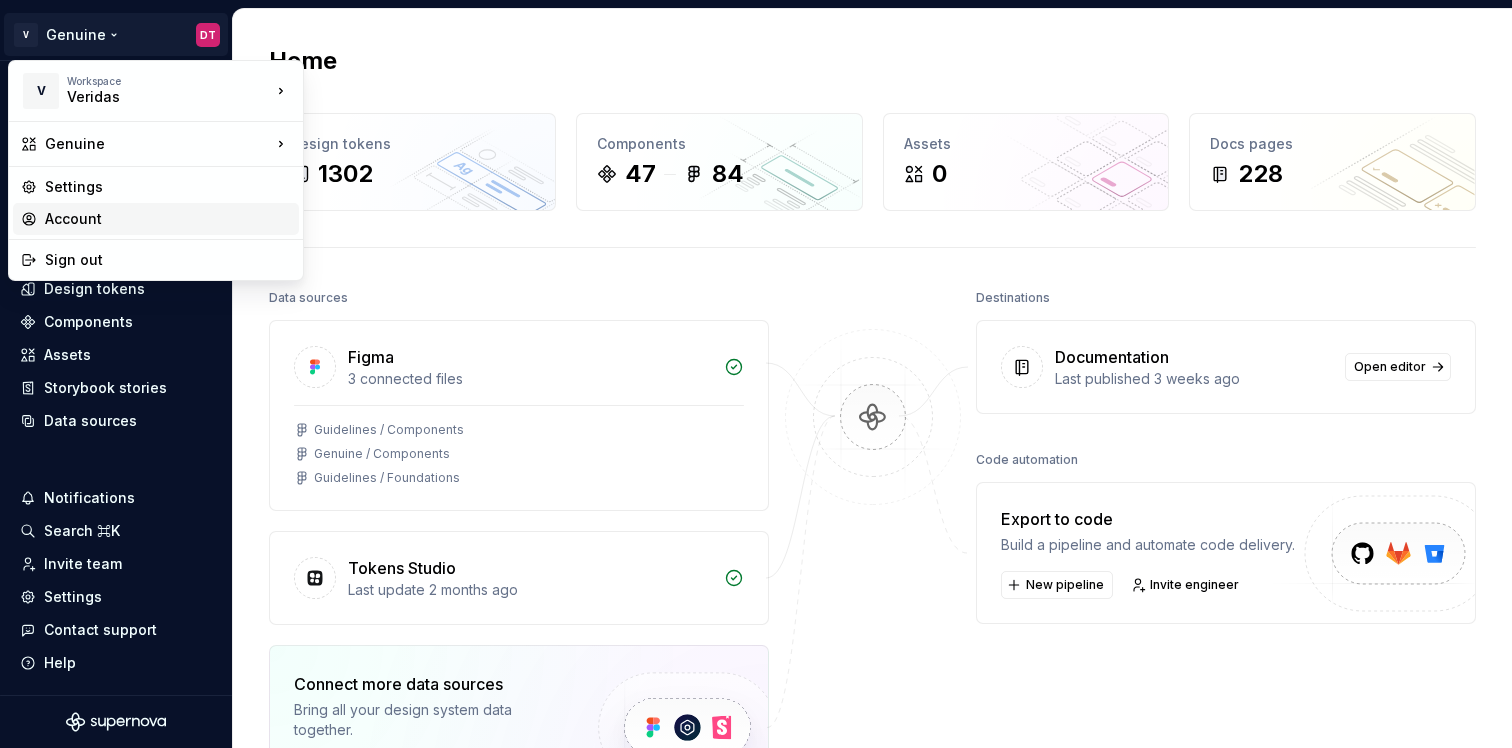 click on "Account" at bounding box center (168, 219) 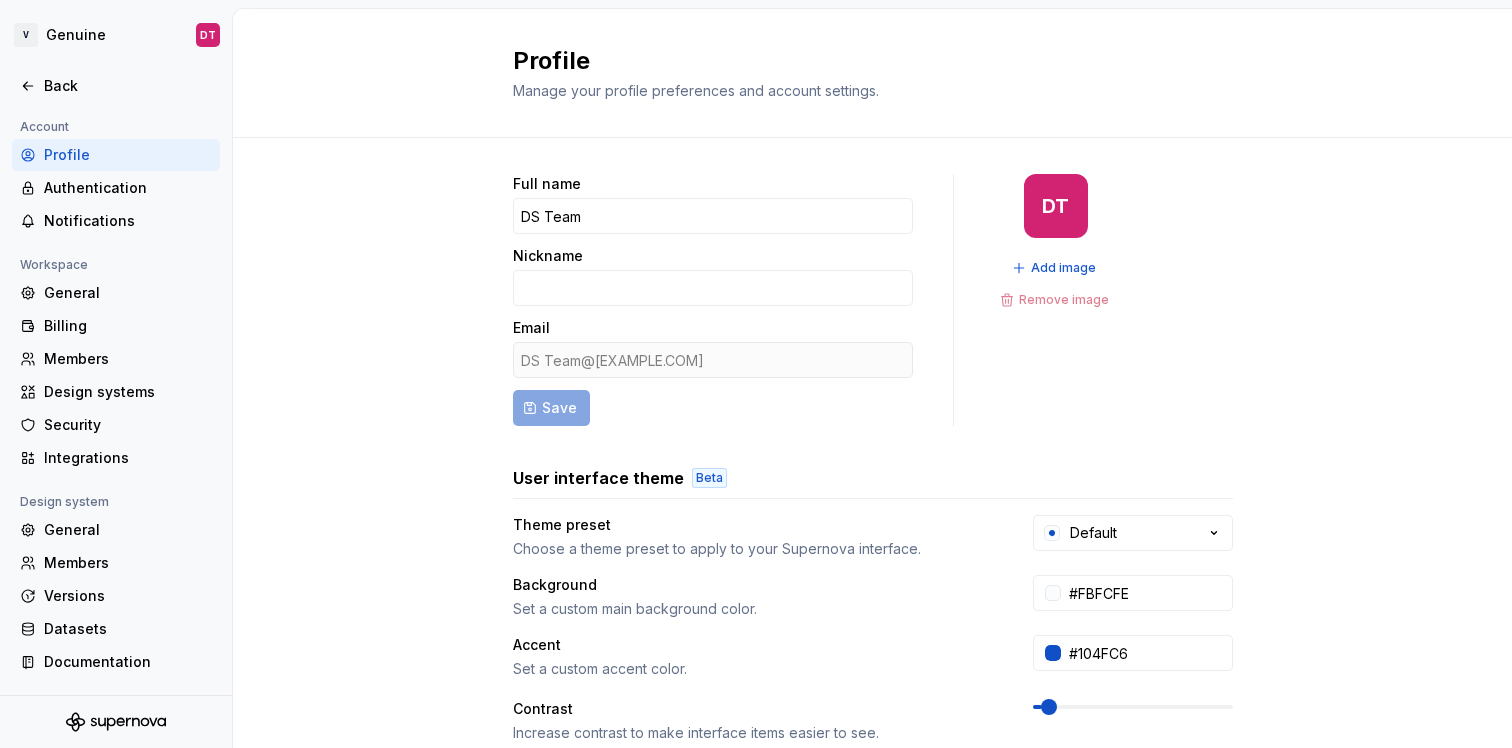 drag, startPoint x: 715, startPoint y: 360, endPoint x: 515, endPoint y: 360, distance: 200 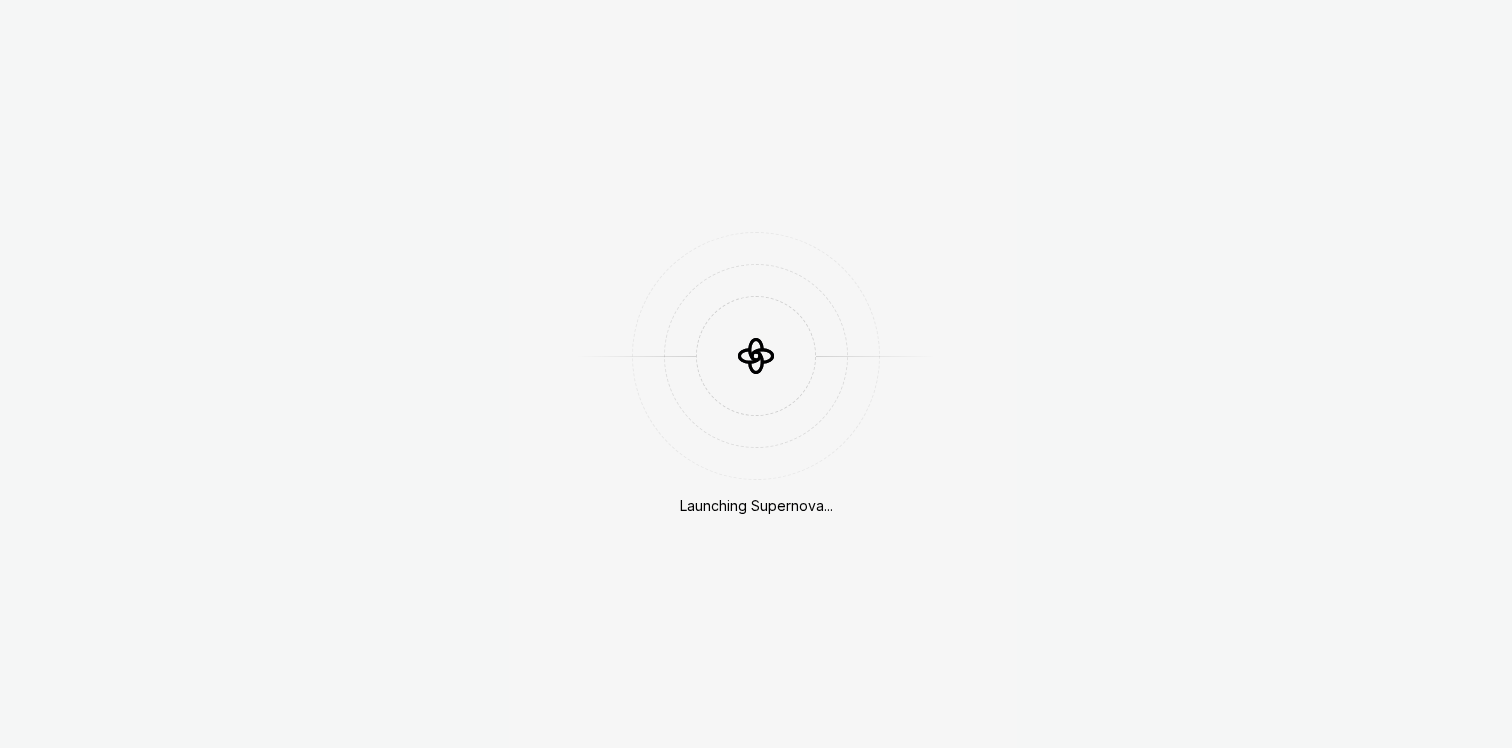 scroll, scrollTop: 0, scrollLeft: 0, axis: both 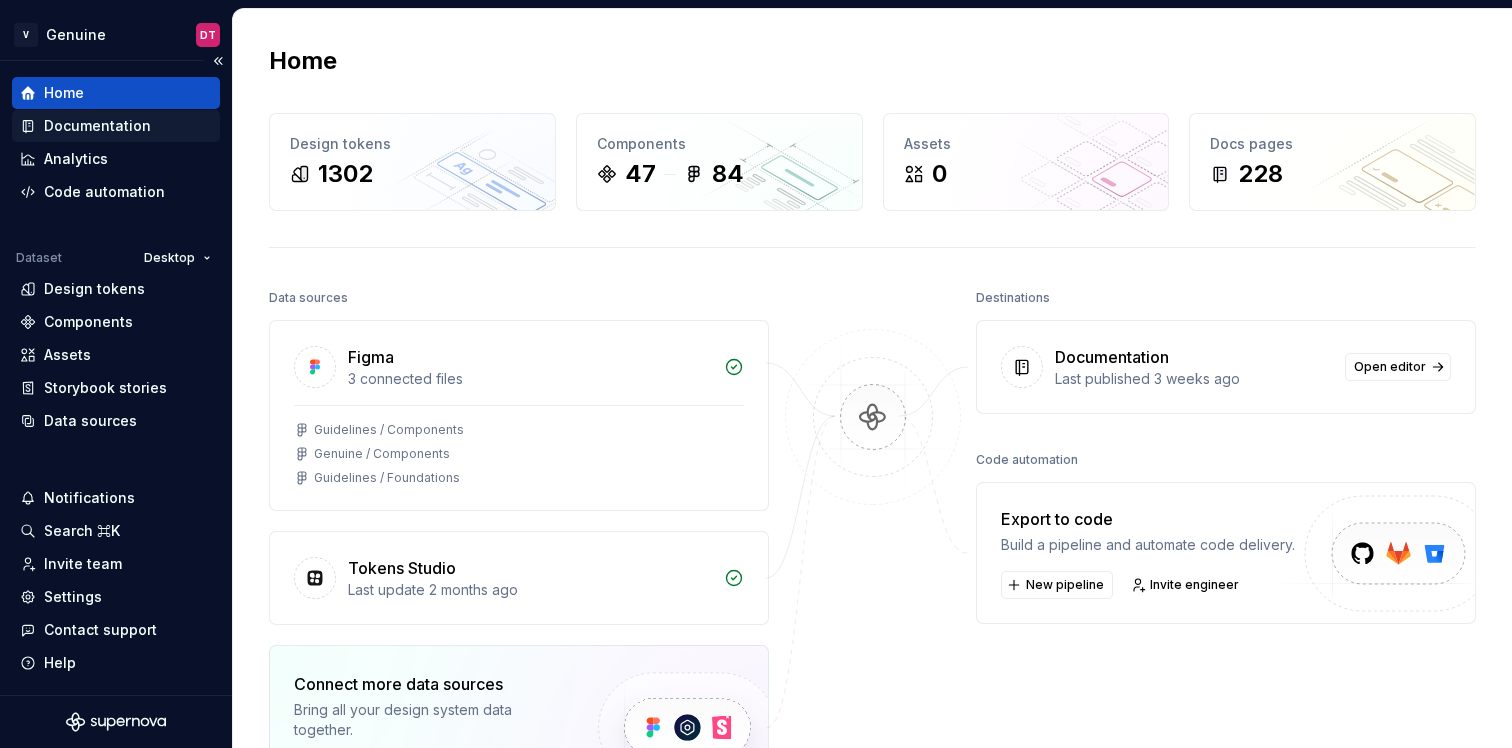 click on "Documentation" at bounding box center [97, 126] 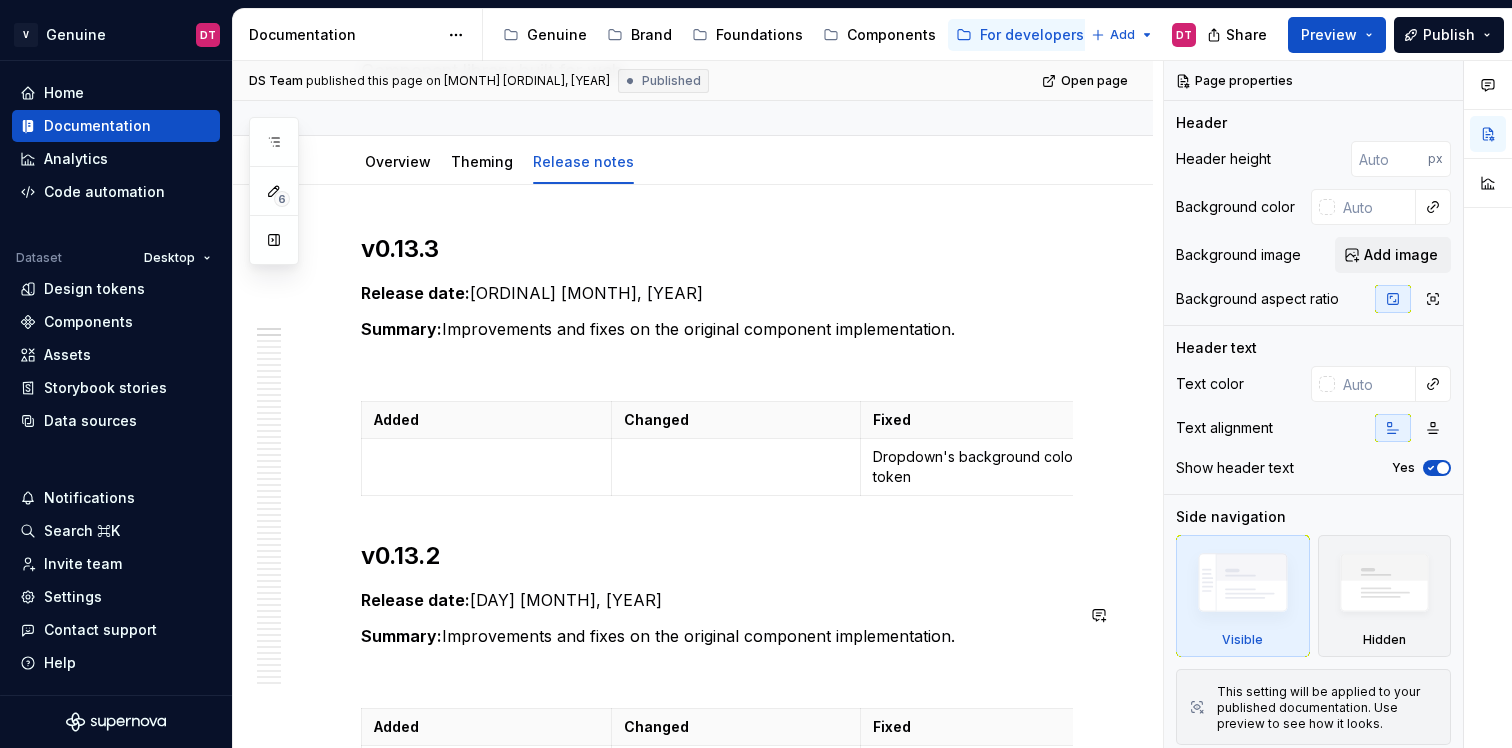 scroll, scrollTop: 161, scrollLeft: 0, axis: vertical 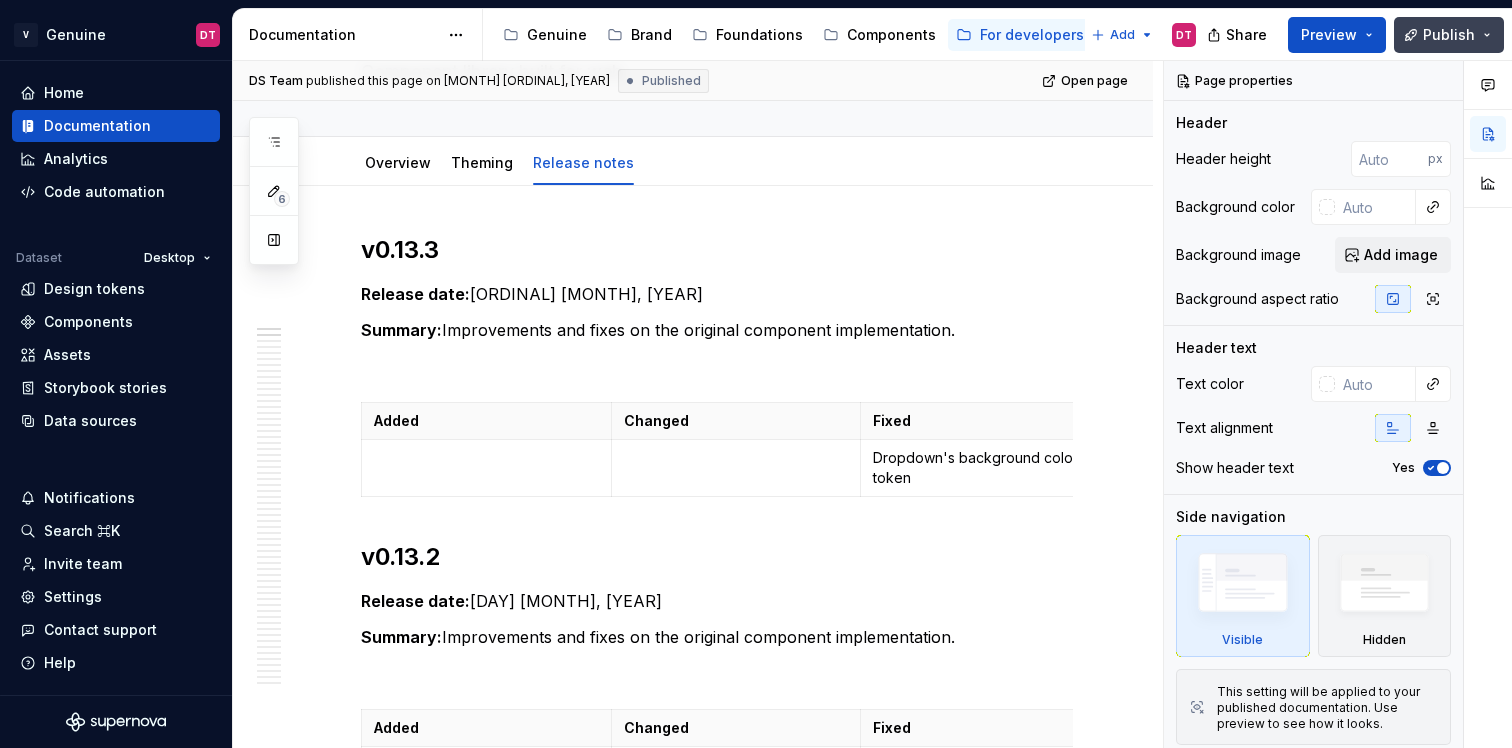 click on "Publish" at bounding box center (1449, 35) 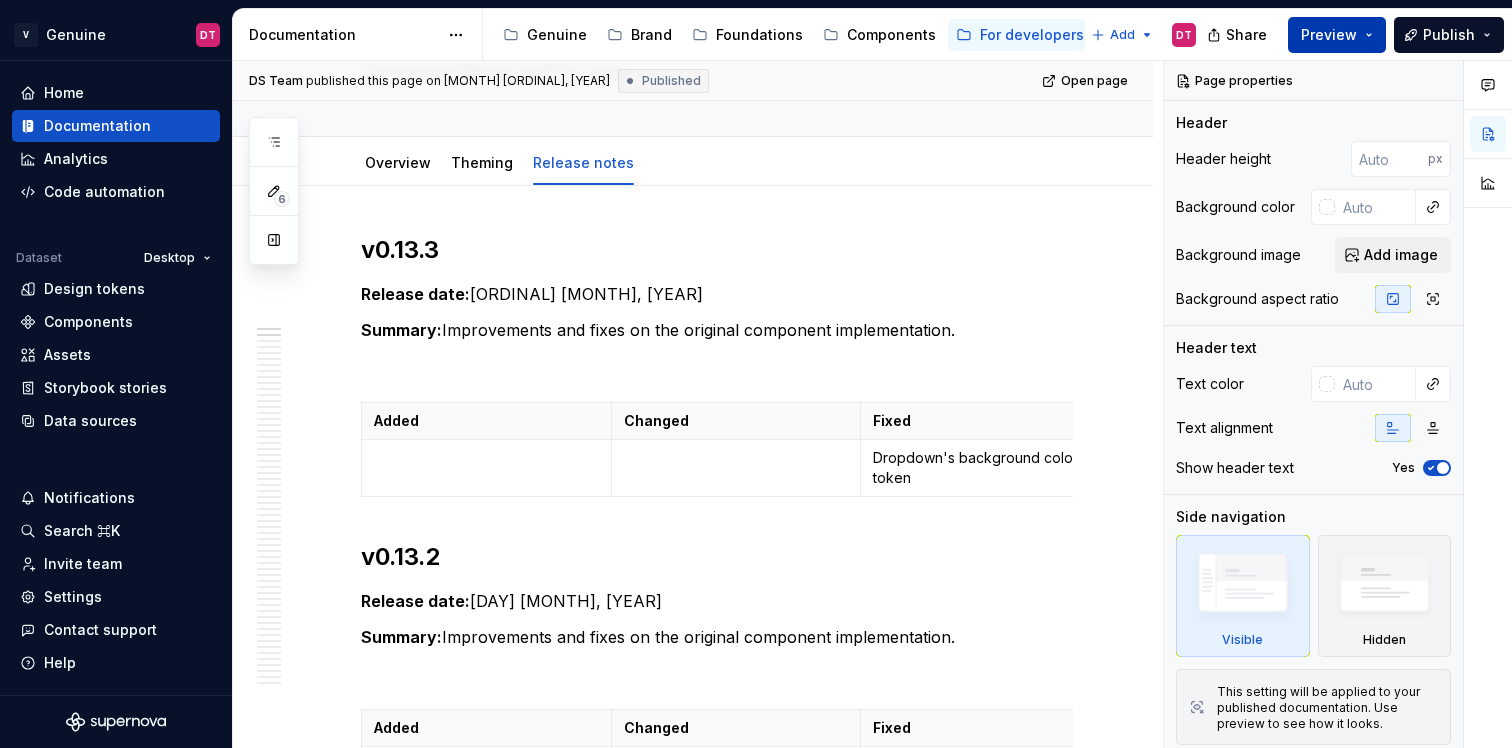 click on "Preview" at bounding box center (1337, 35) 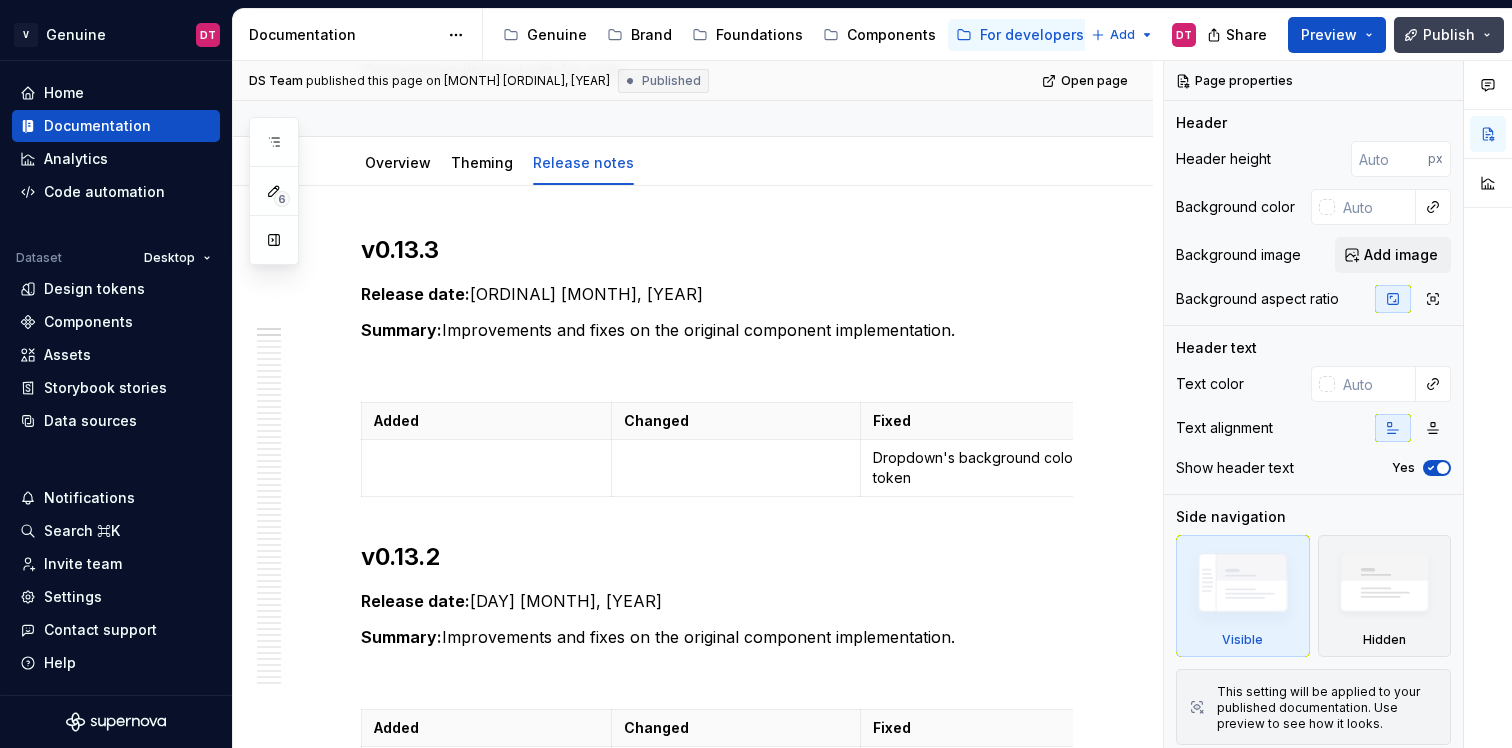 click on "Publish" at bounding box center (1449, 35) 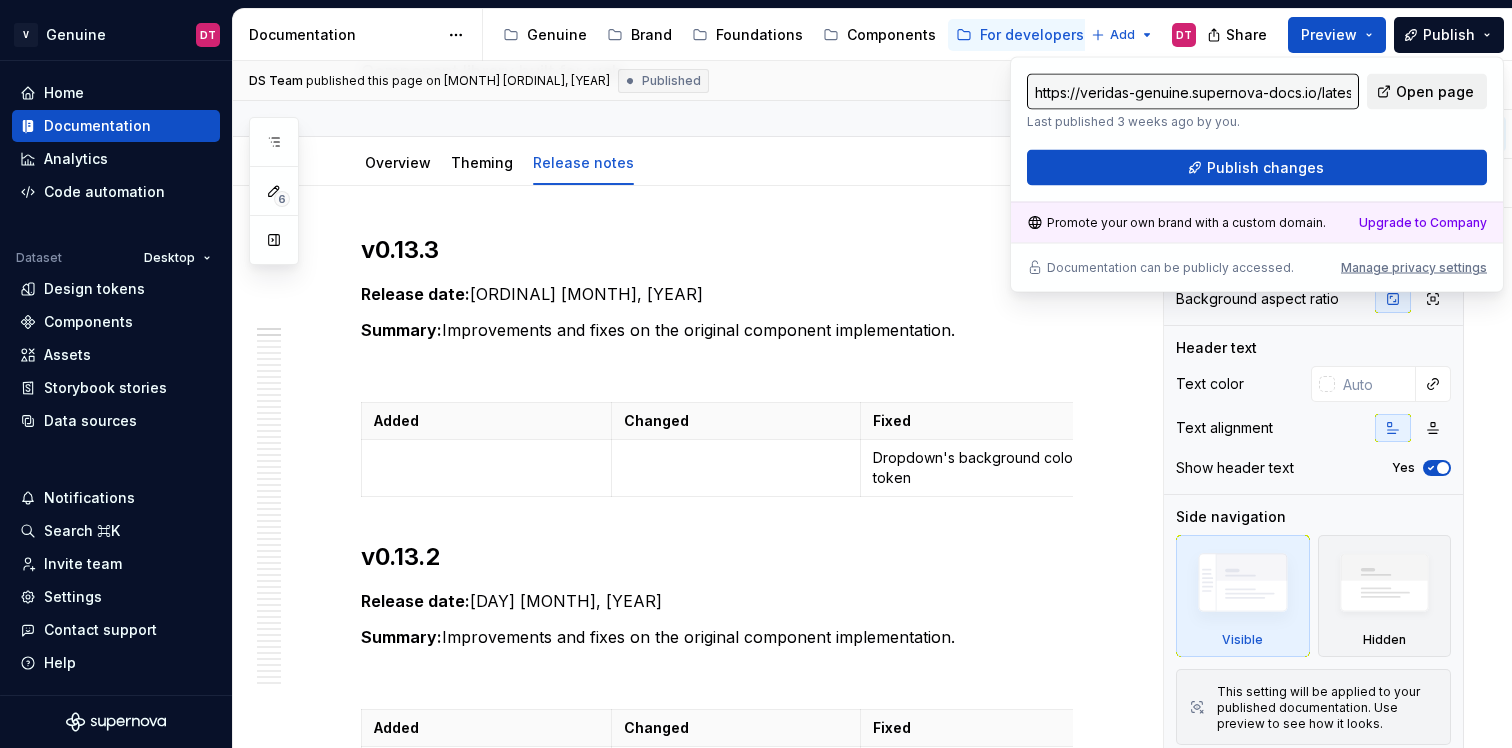 click on "Open page" at bounding box center (1435, 92) 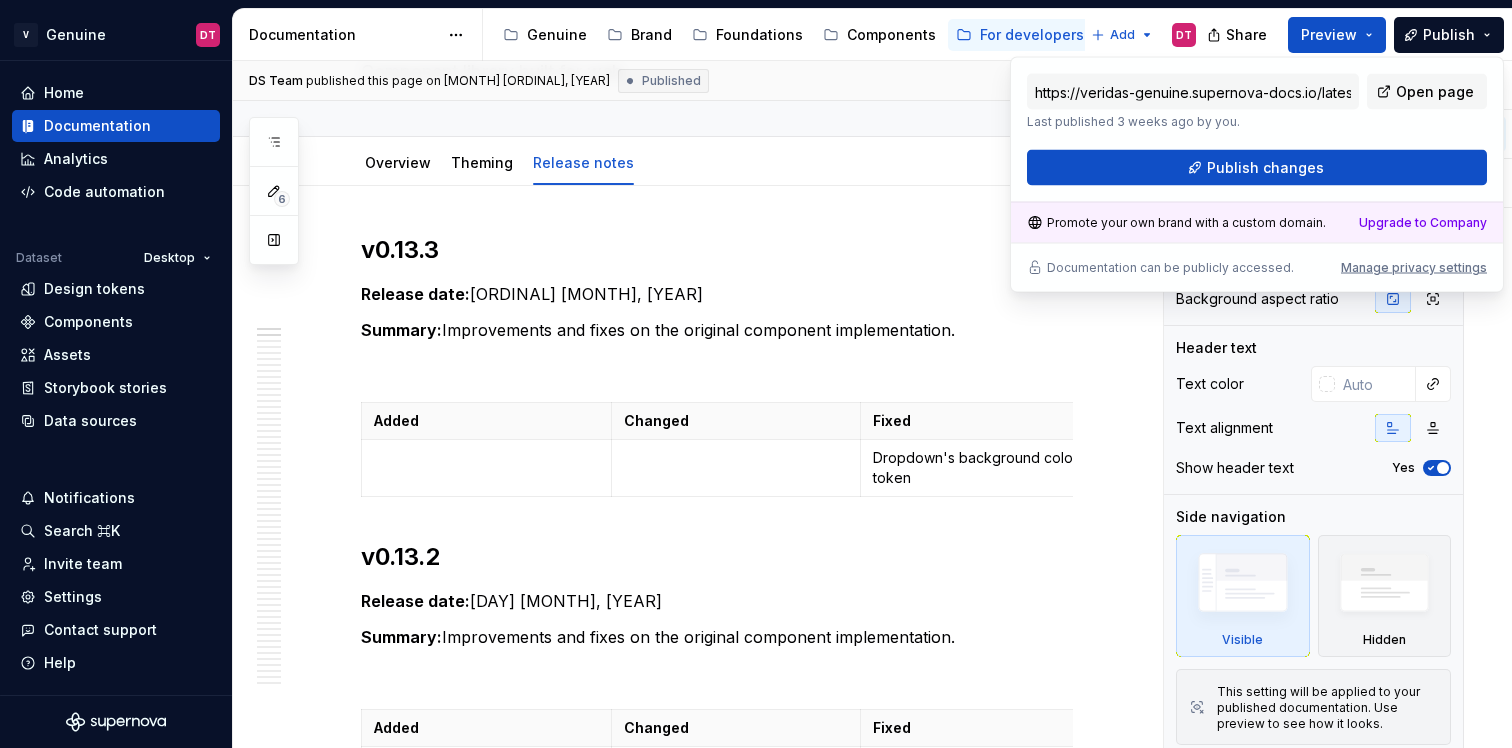 type on "*" 